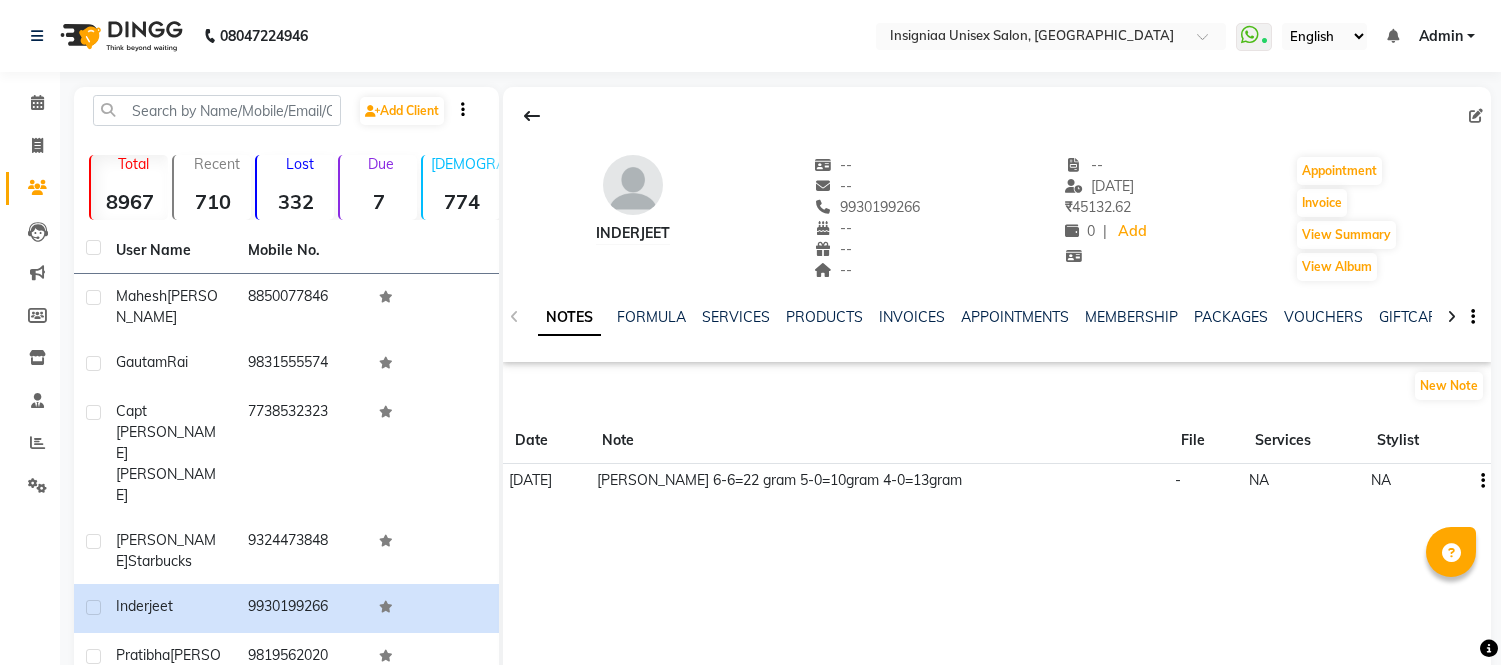 scroll, scrollTop: 235, scrollLeft: 0, axis: vertical 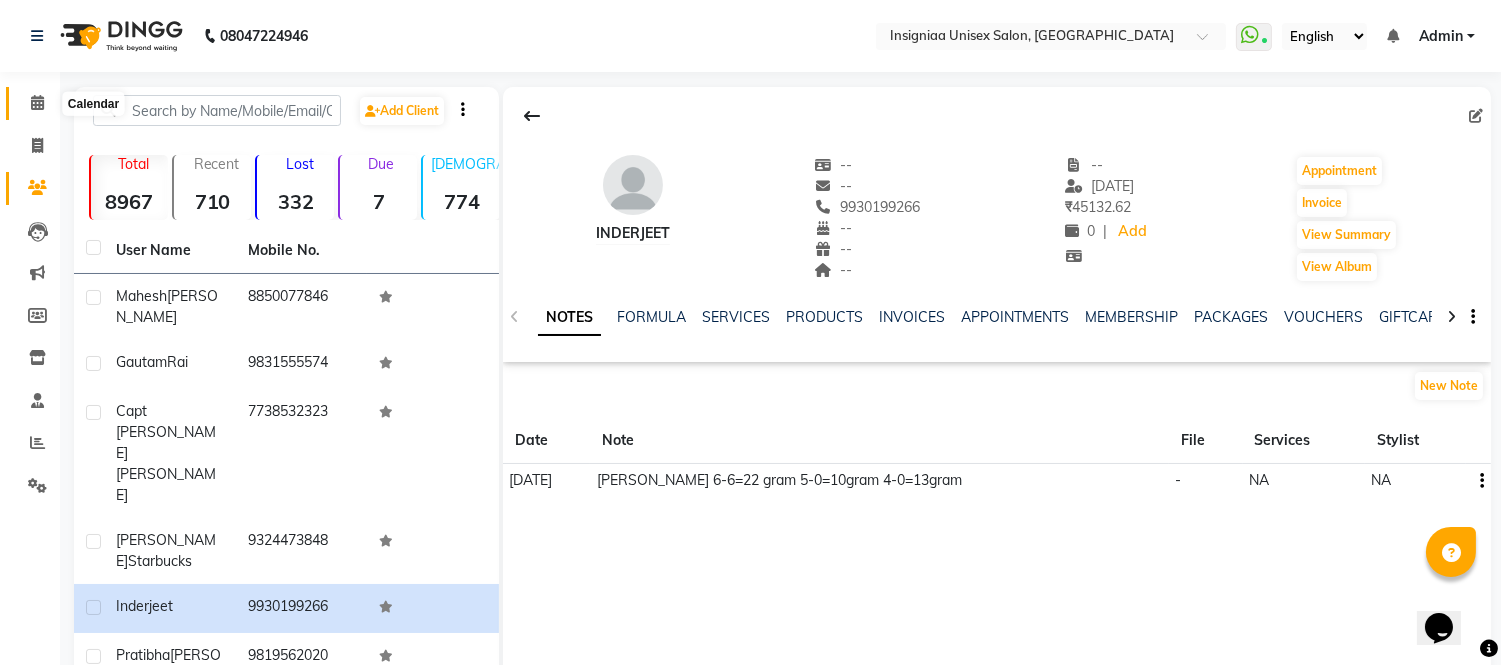 click 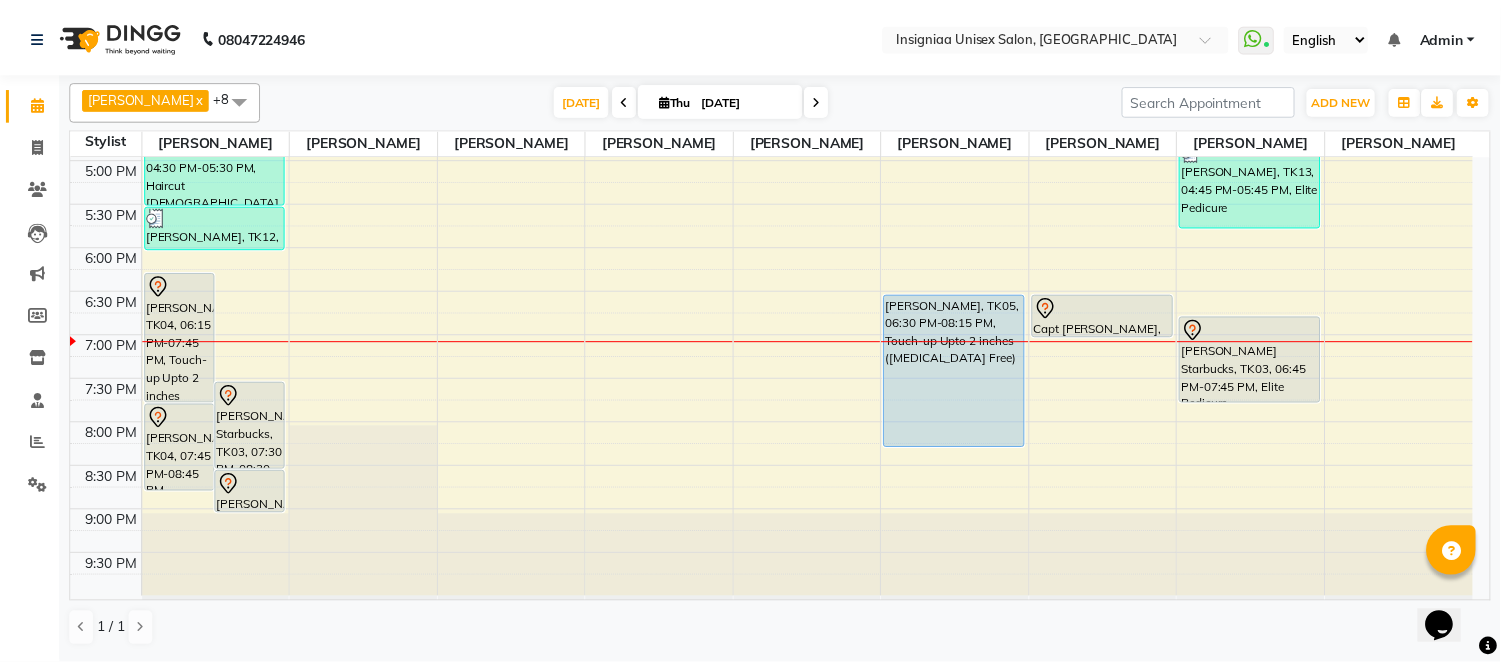 scroll, scrollTop: 613, scrollLeft: 0, axis: vertical 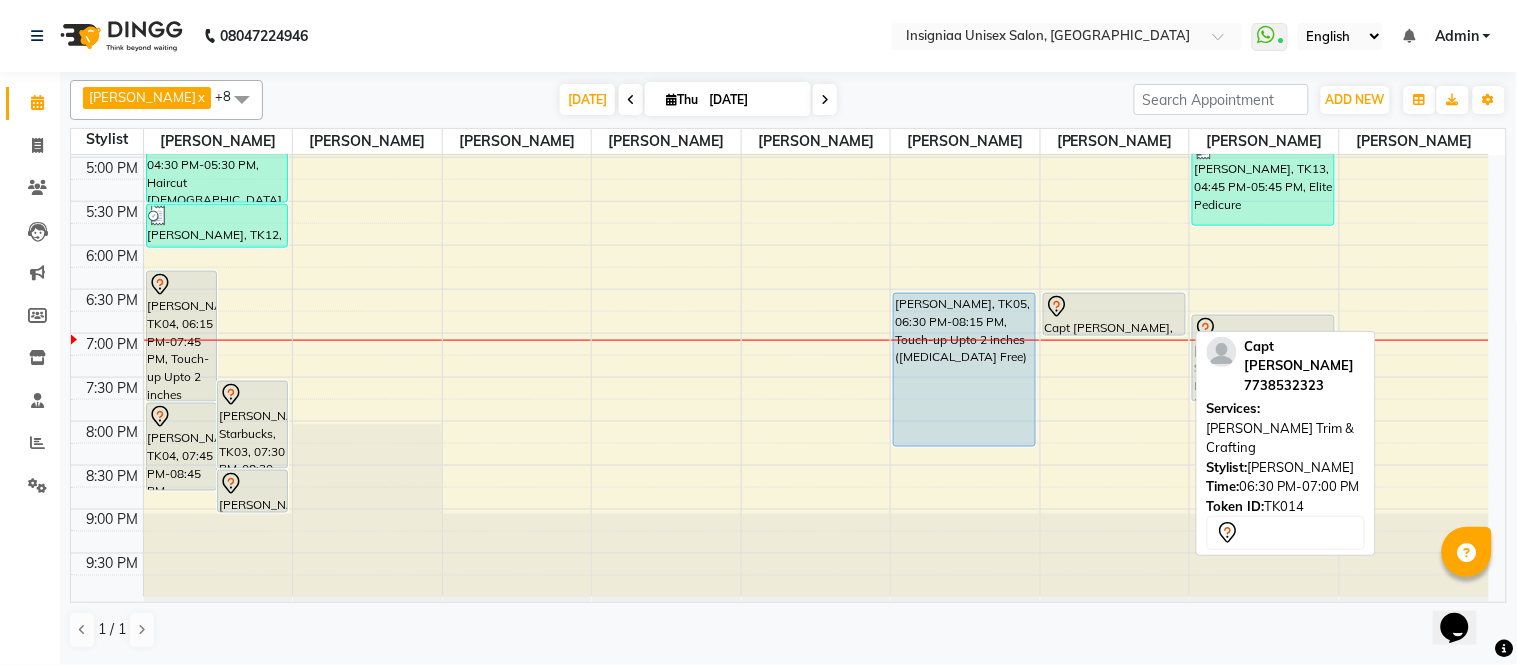 click on "Capt [PERSON_NAME], TK14, 06:30 PM-07:00 PM, [PERSON_NAME] Trim & Crafting" at bounding box center (1114, 314) 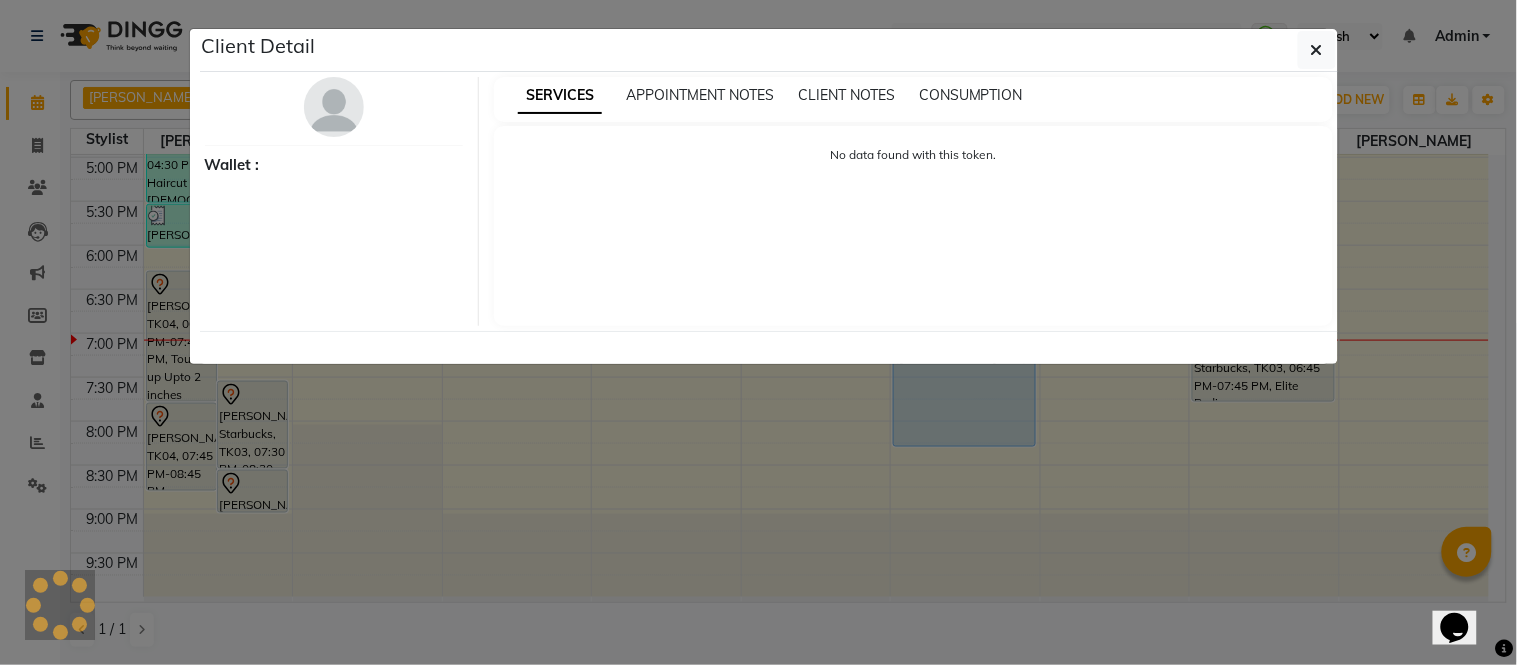 select on "7" 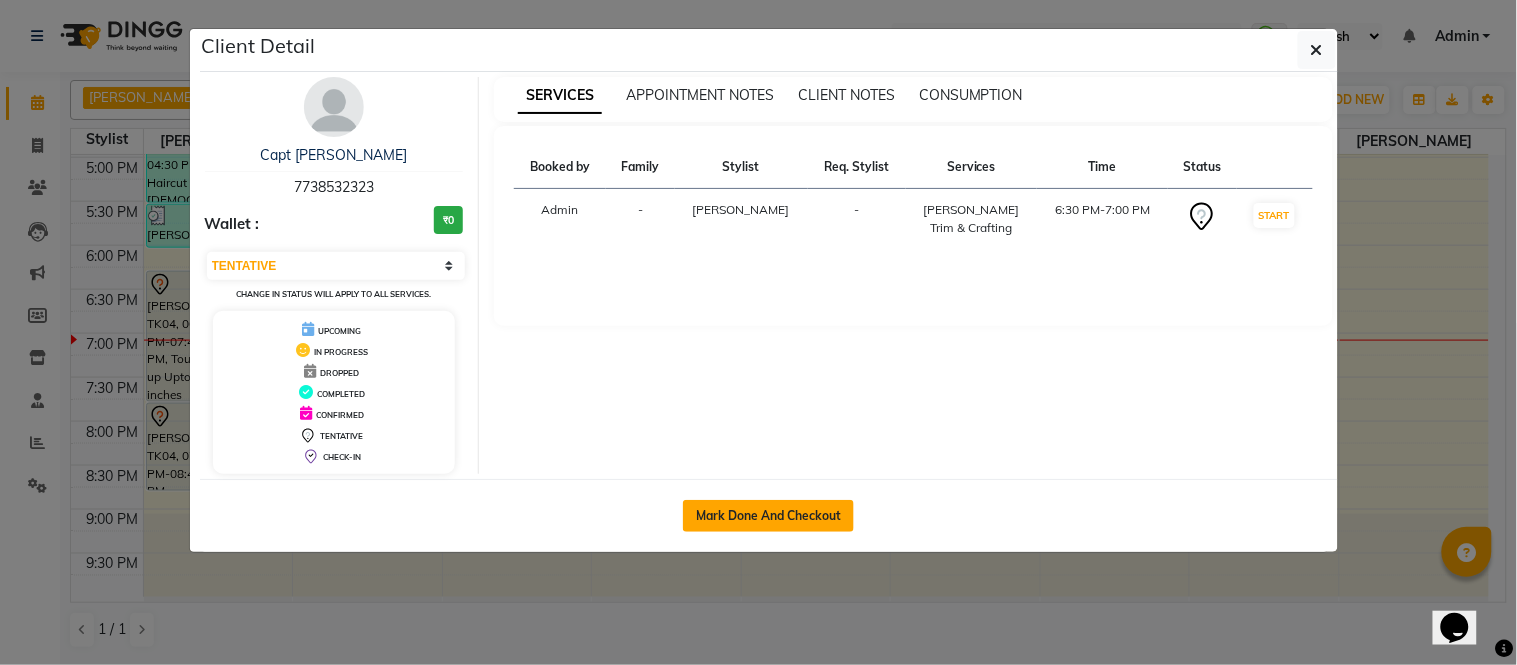 click on "Mark Done And Checkout" 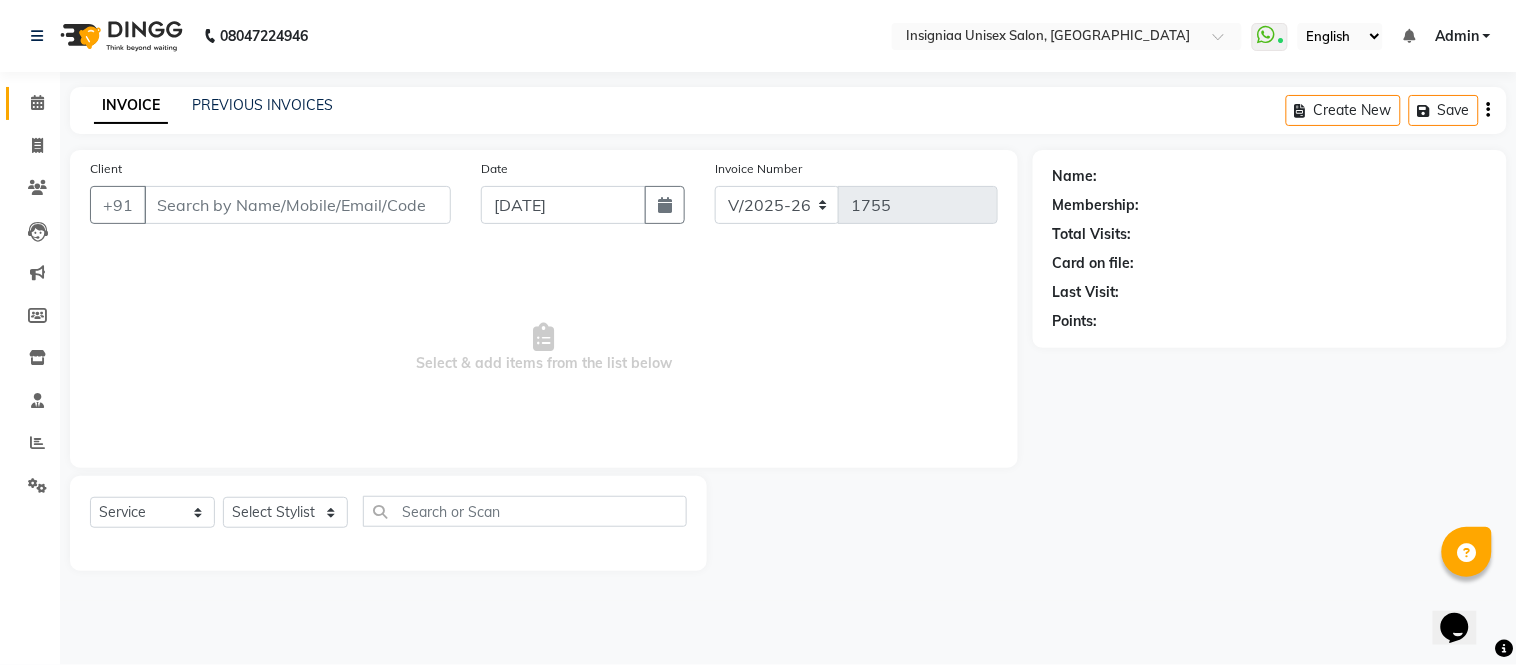 select on "3" 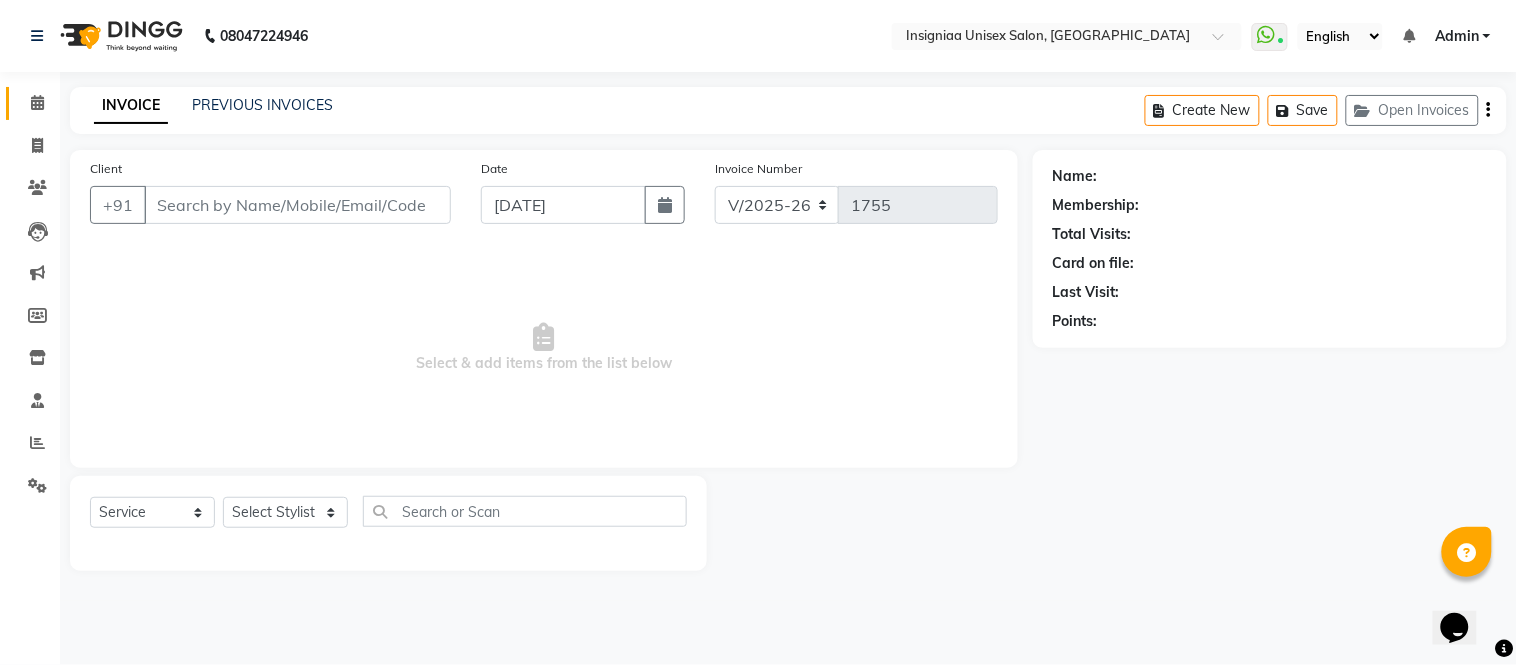 type on "7738532323" 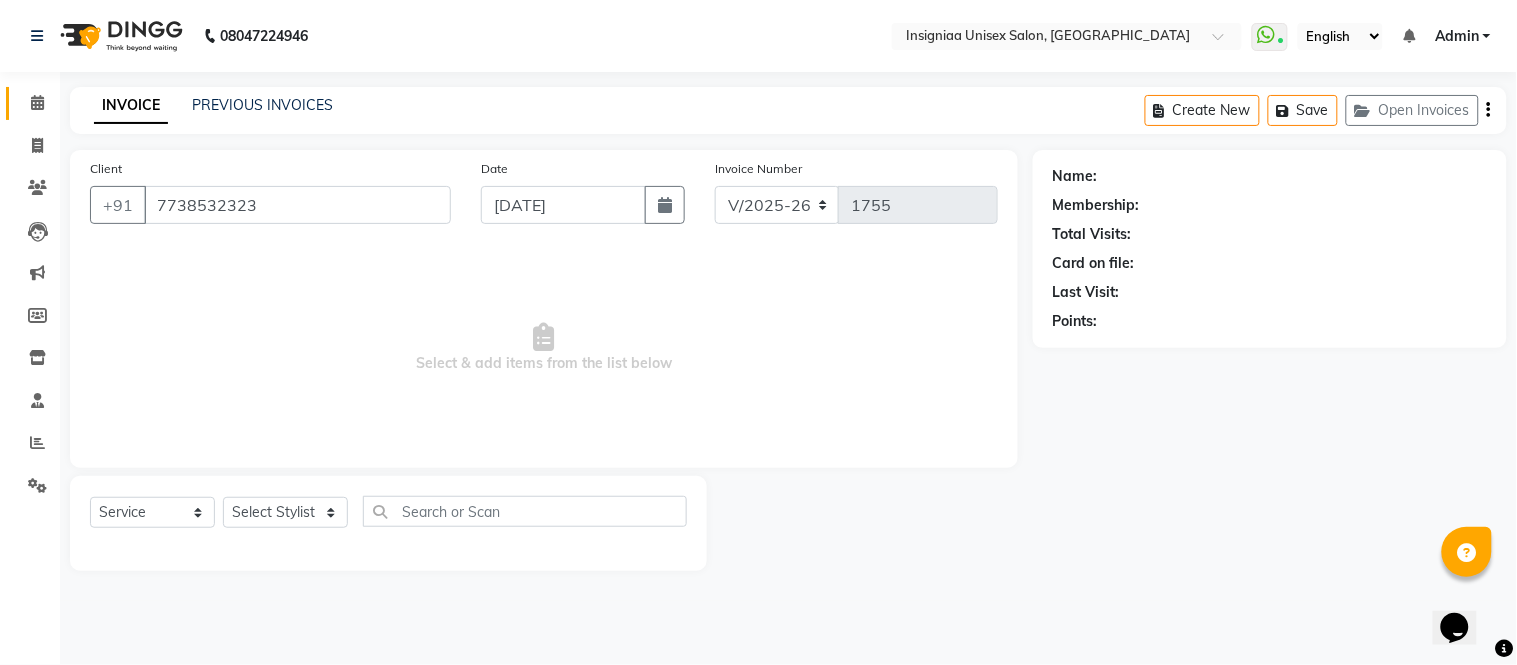 select on "67590" 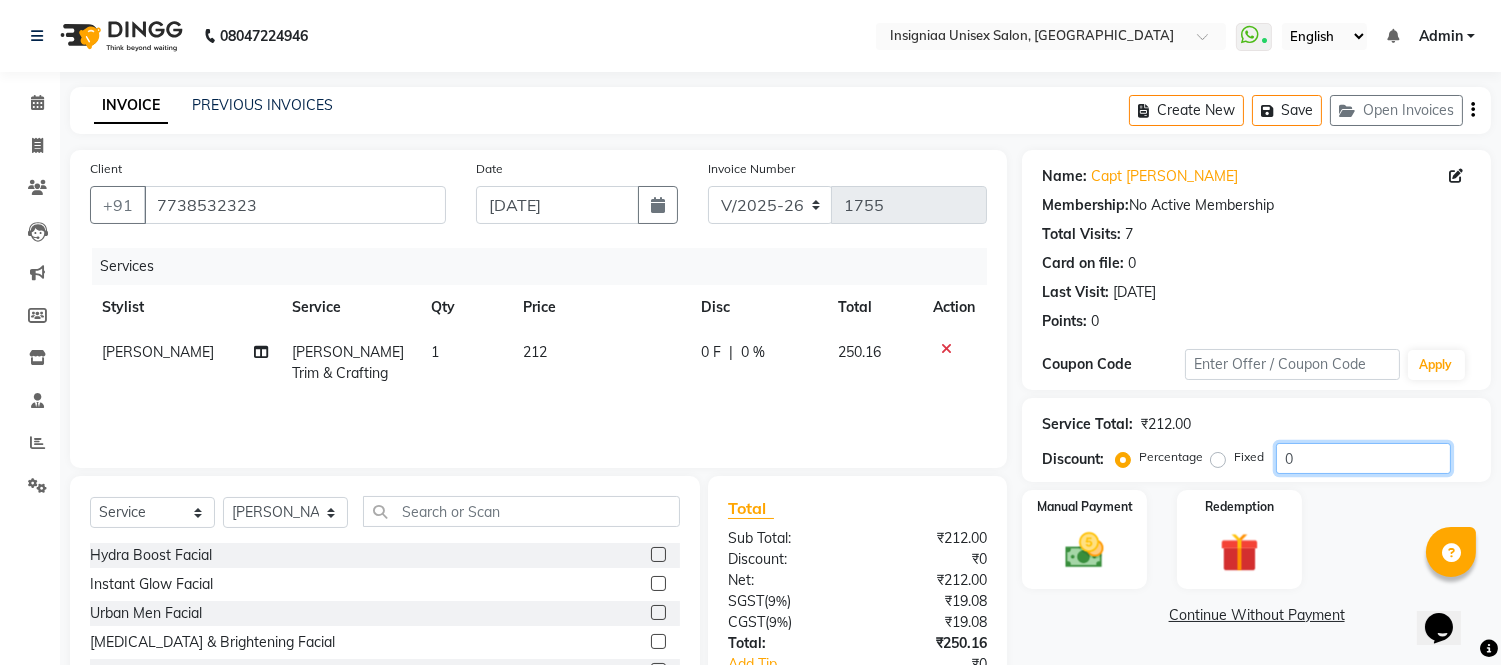 click on "0" 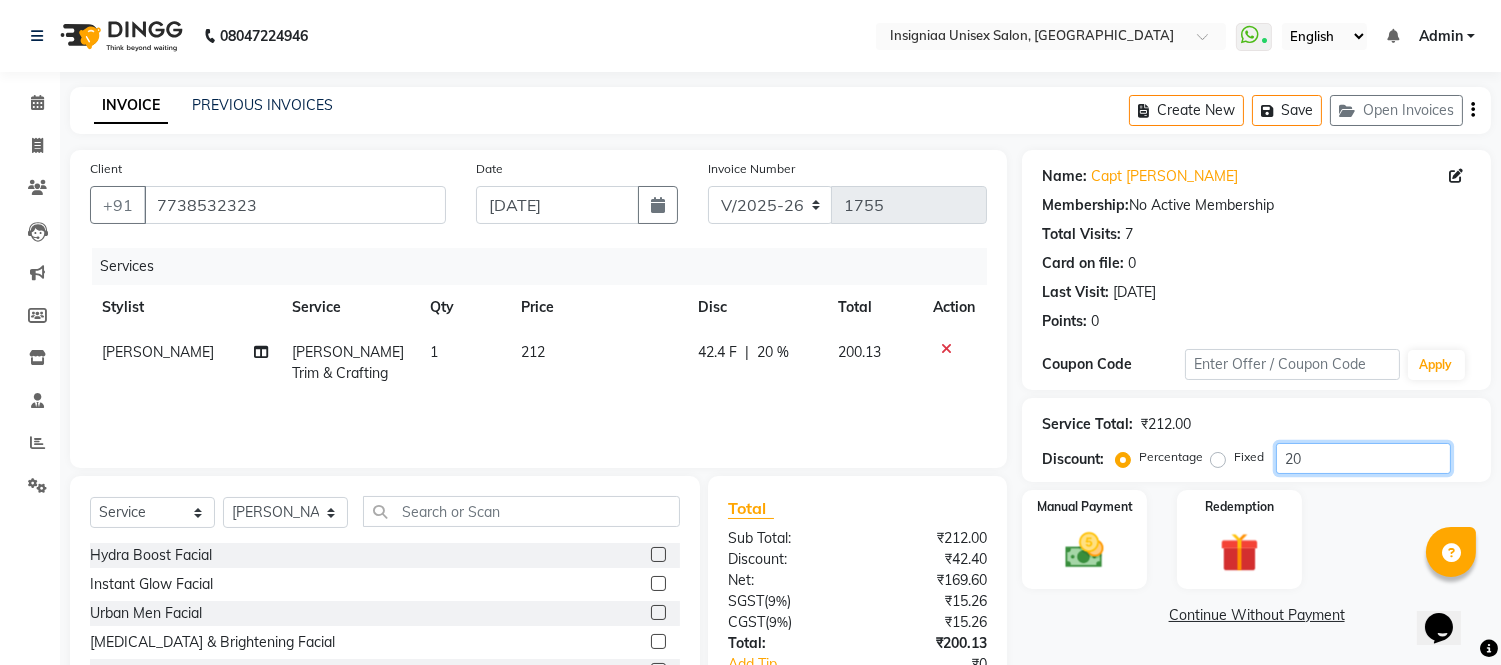 scroll, scrollTop: 155, scrollLeft: 0, axis: vertical 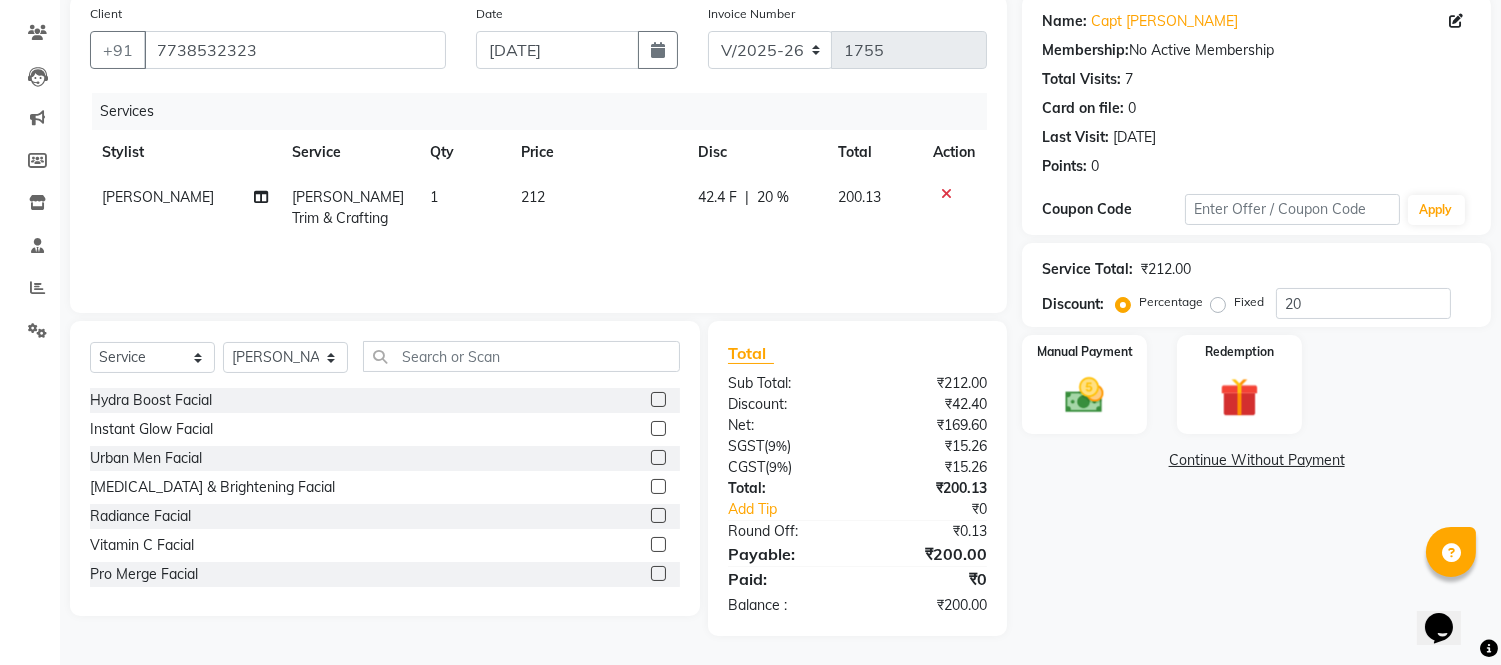 drag, startPoint x: 1056, startPoint y: 377, endPoint x: 1014, endPoint y: 394, distance: 45.310043 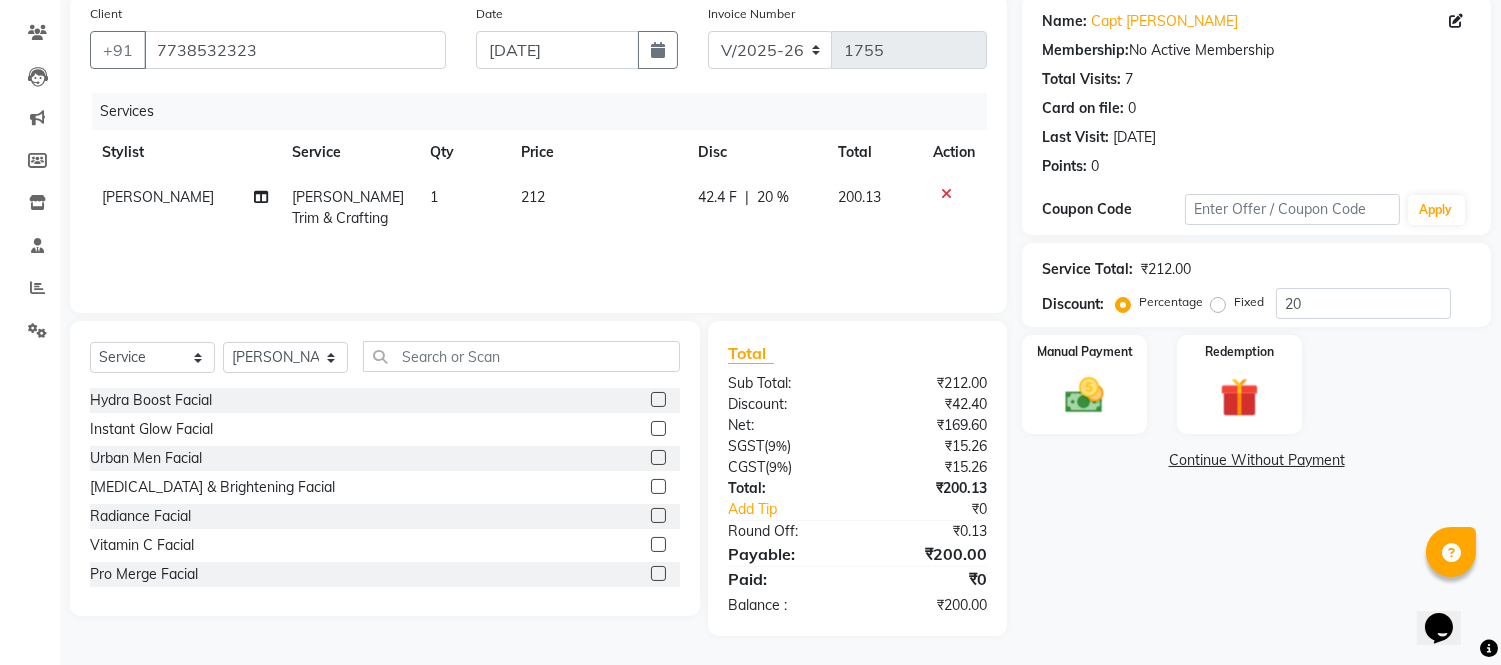 click on "Manual Payment" 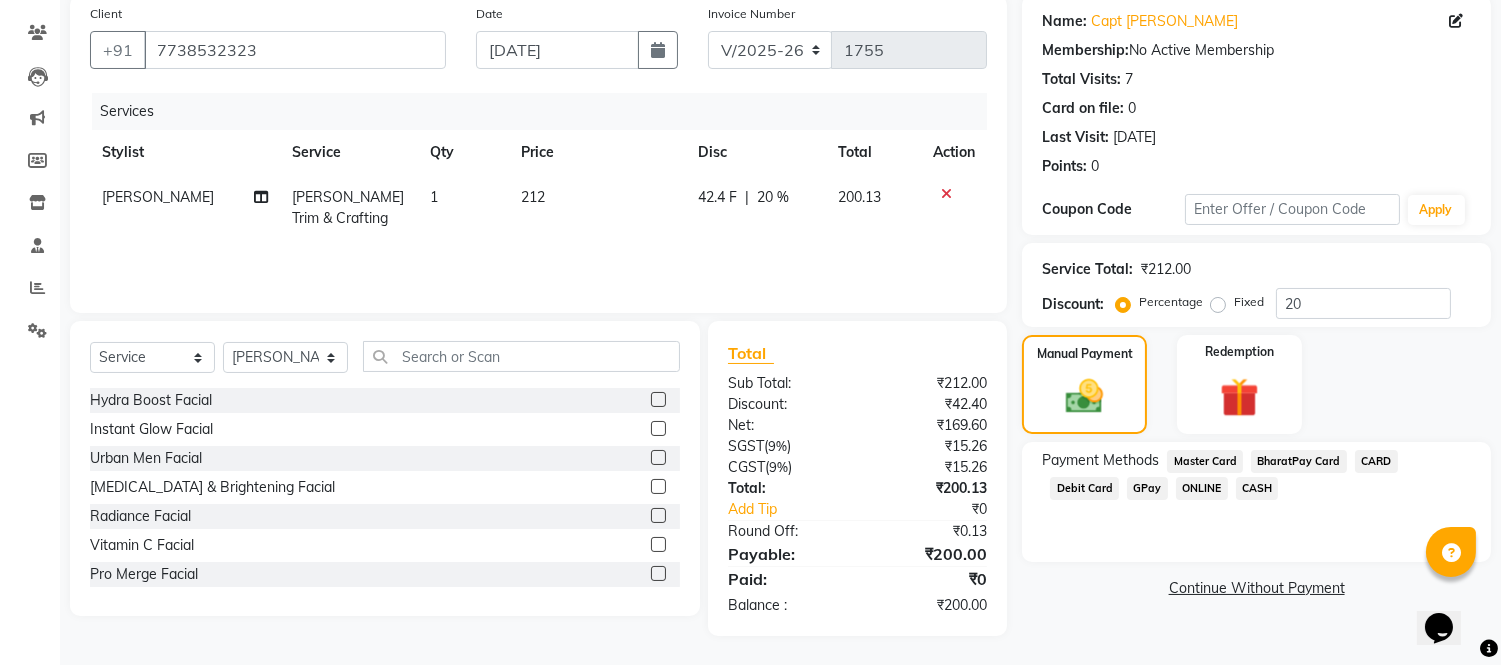 click on "GPay" 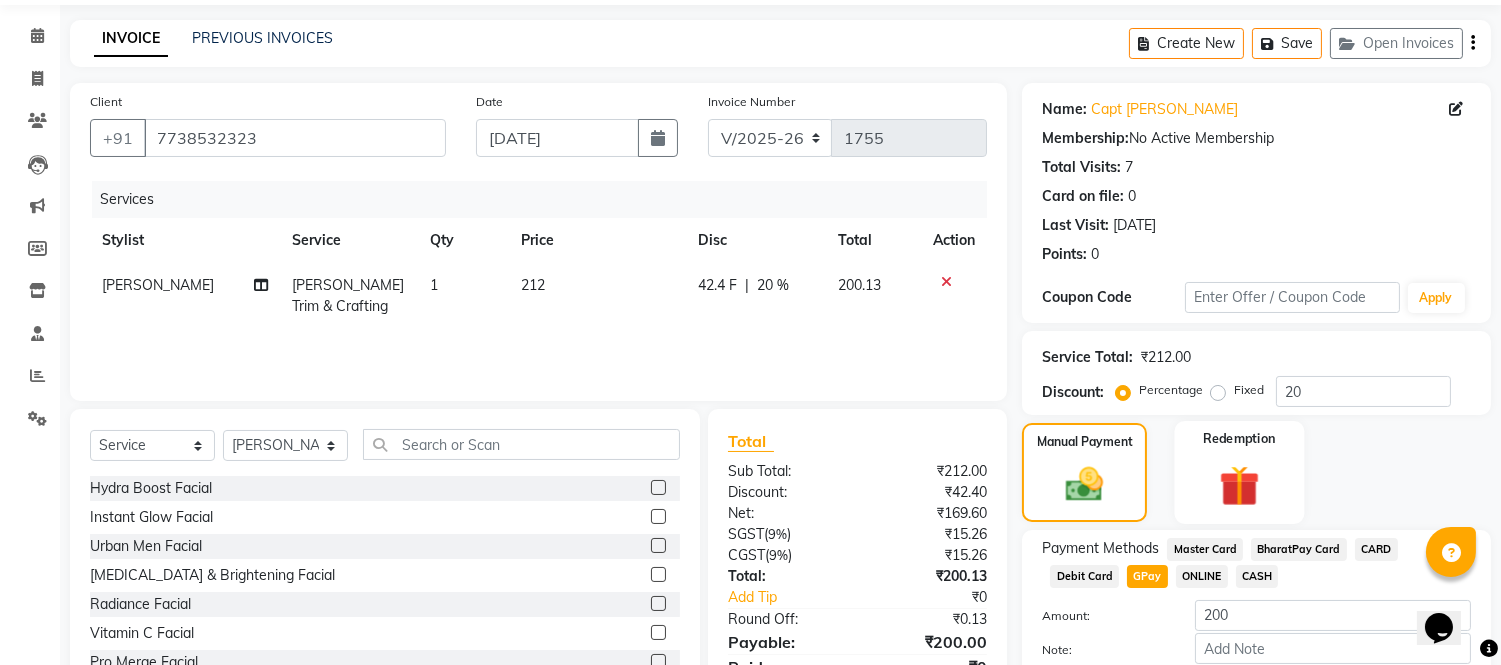 scroll, scrollTop: 178, scrollLeft: 0, axis: vertical 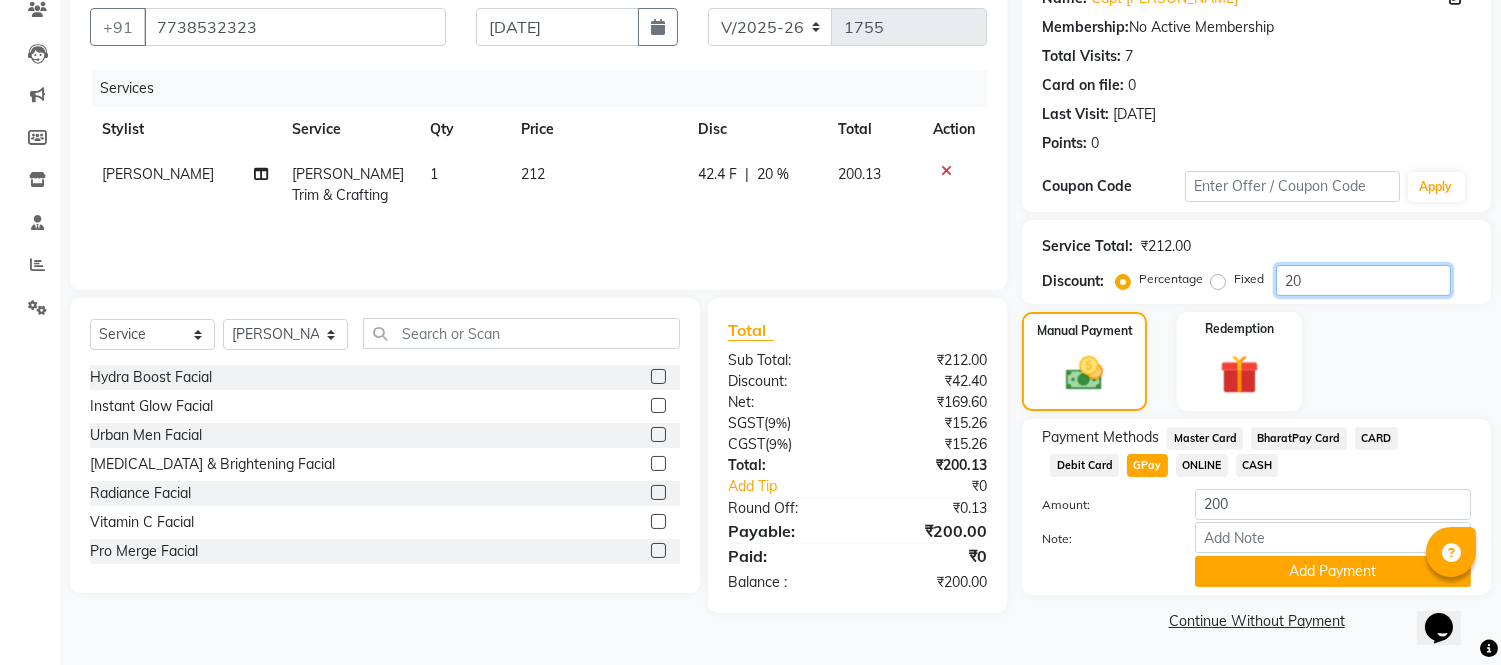 click on "20" 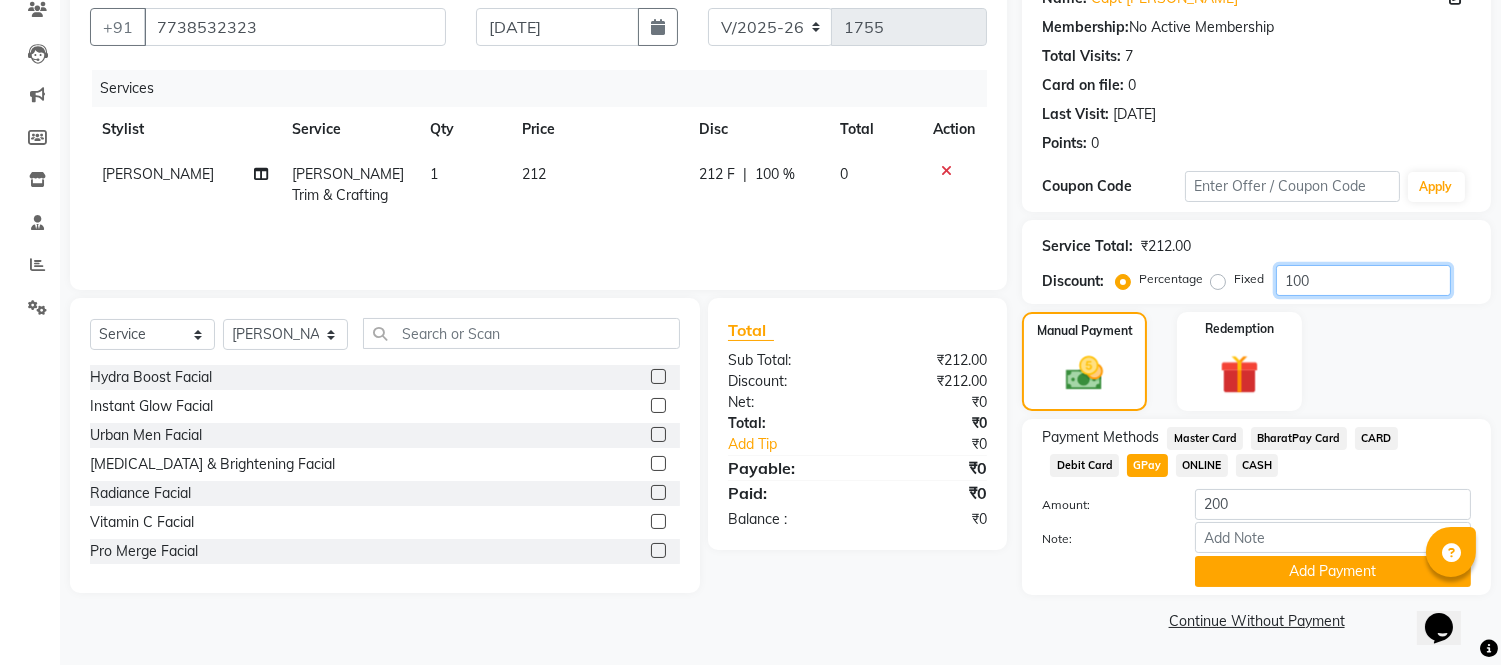 click on "100" 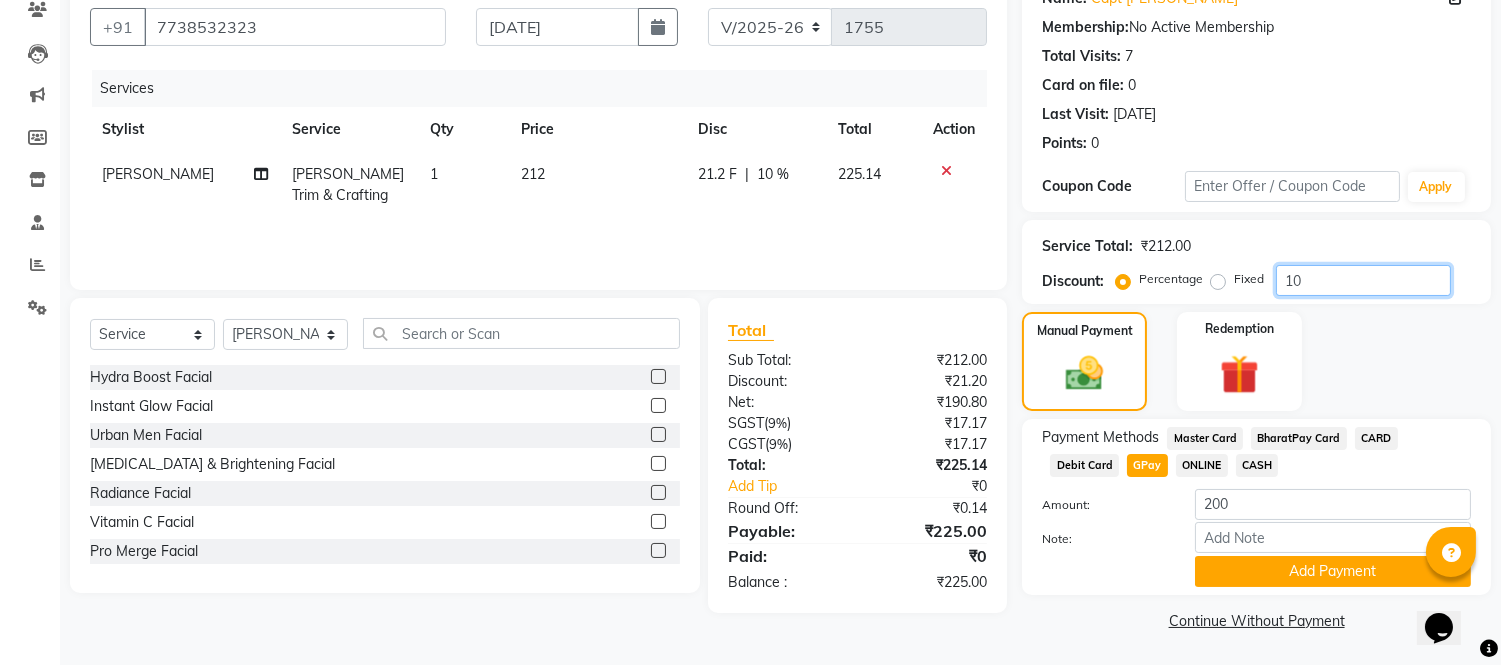 type on "1" 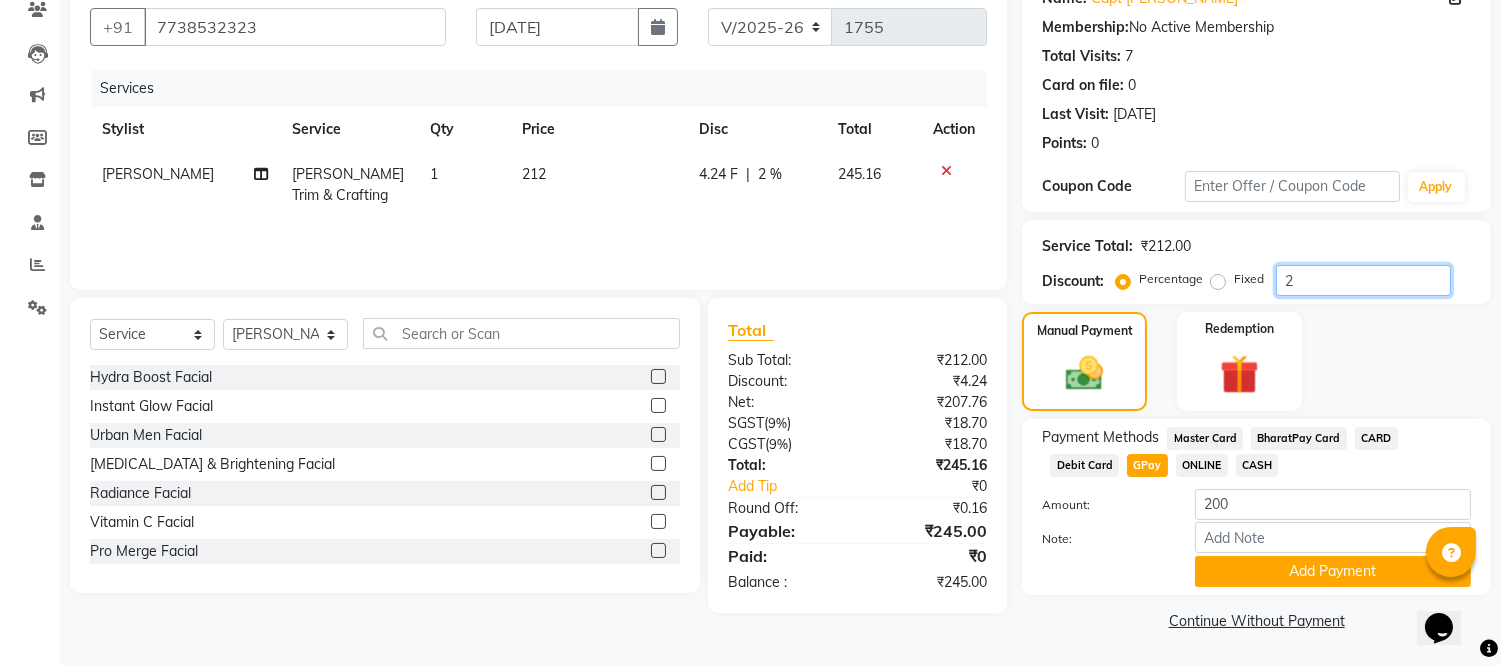 type on "20" 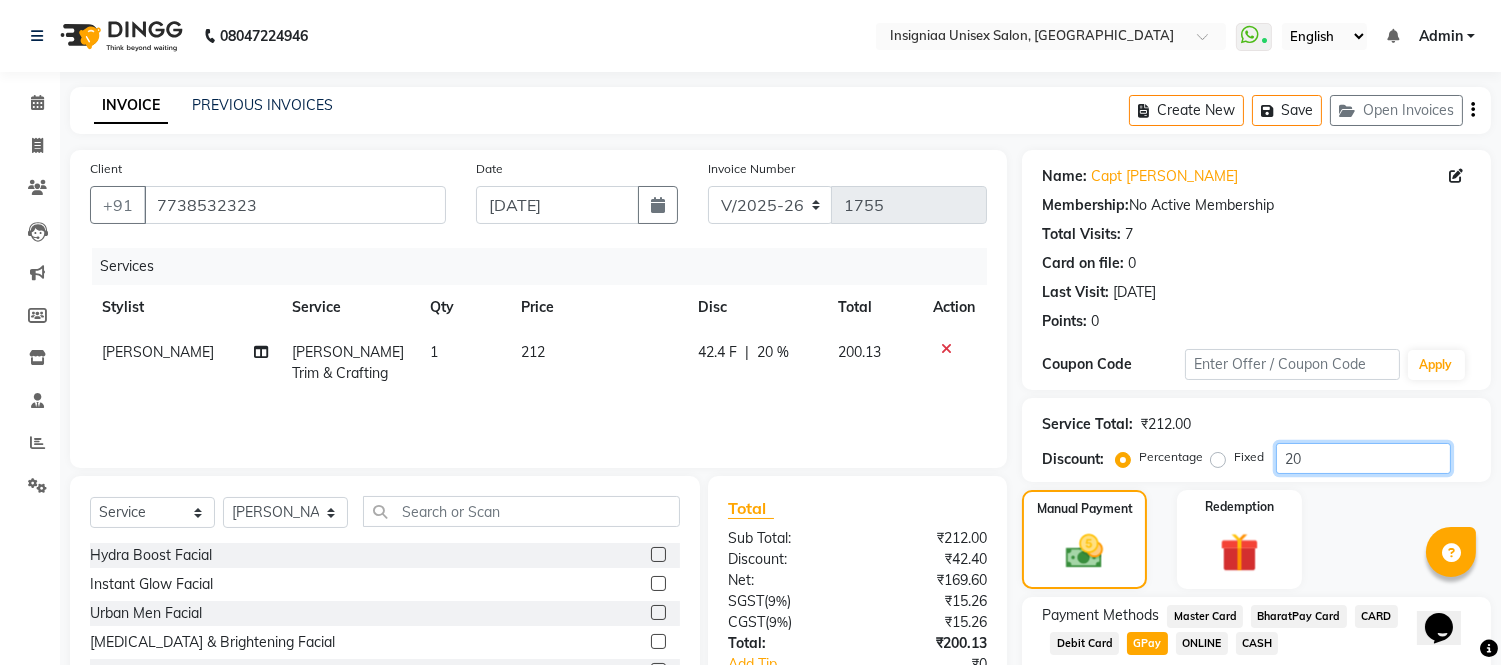 scroll, scrollTop: 178, scrollLeft: 0, axis: vertical 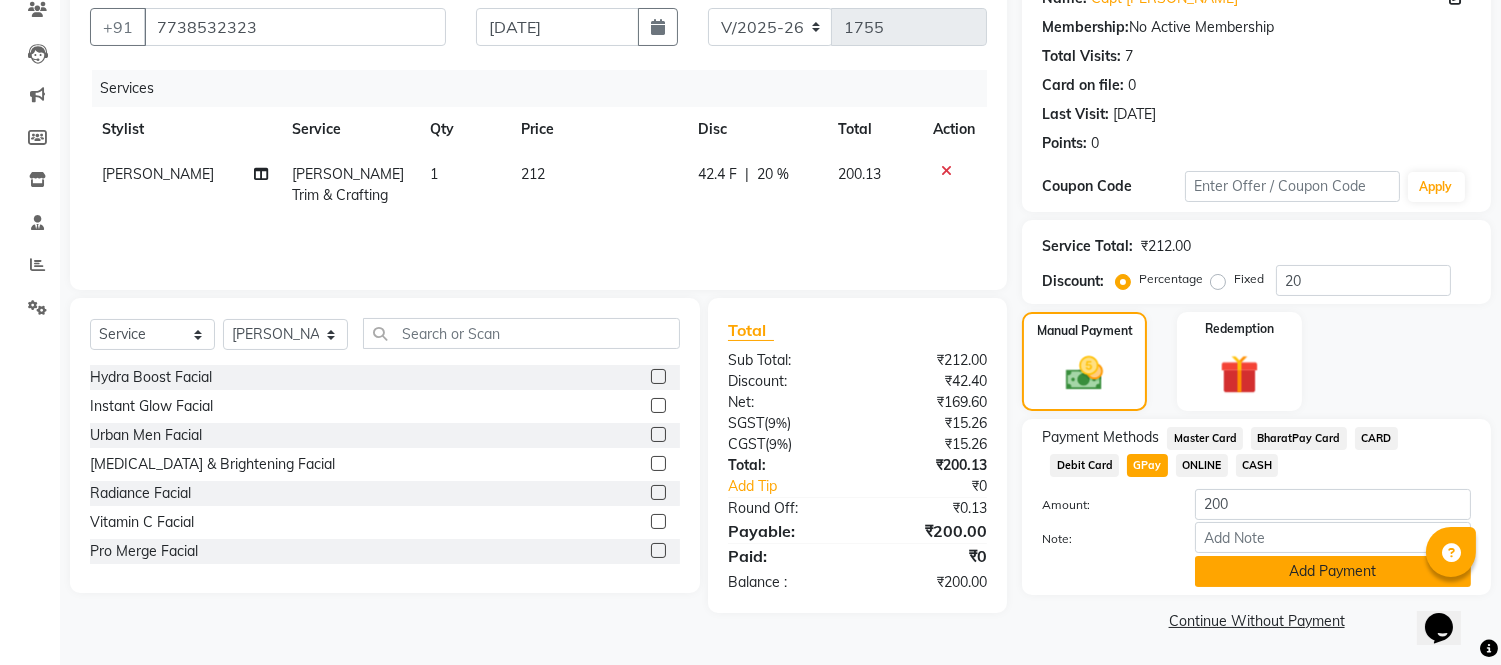 click on "Add Payment" 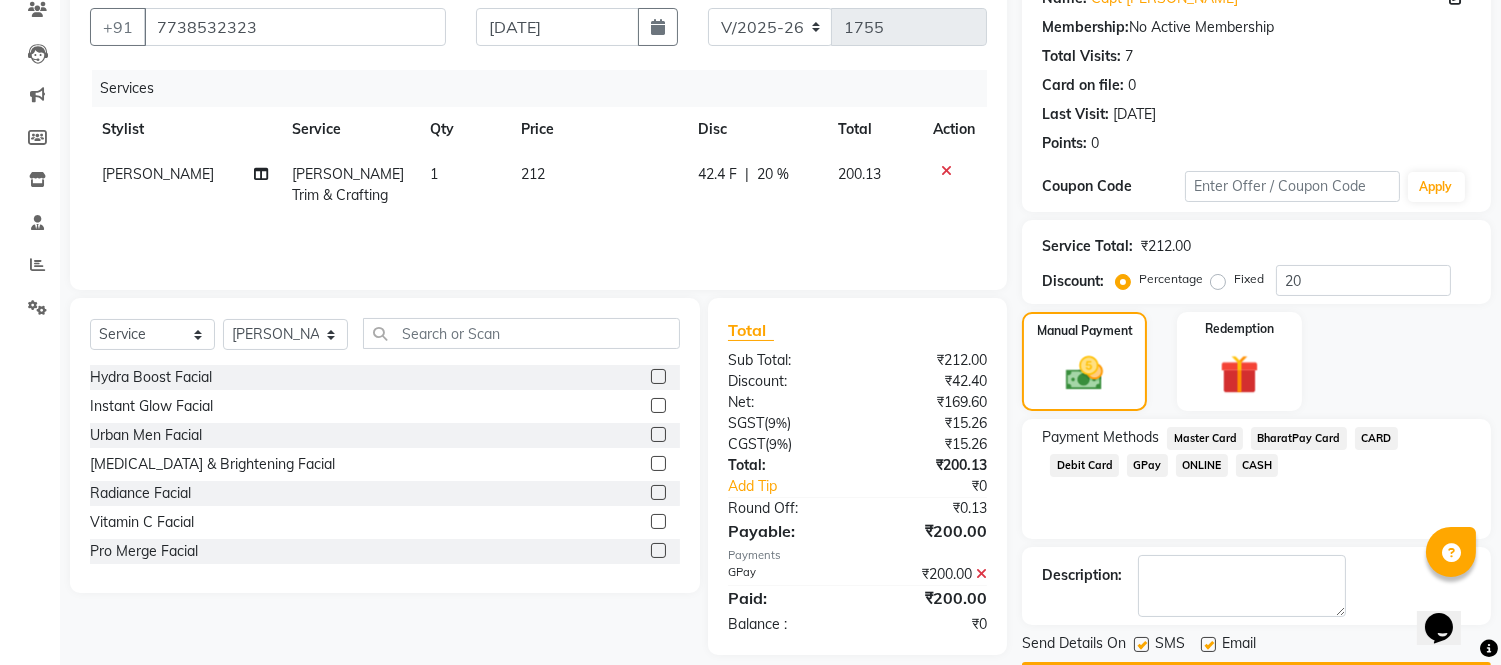 scroll, scrollTop: 234, scrollLeft: 0, axis: vertical 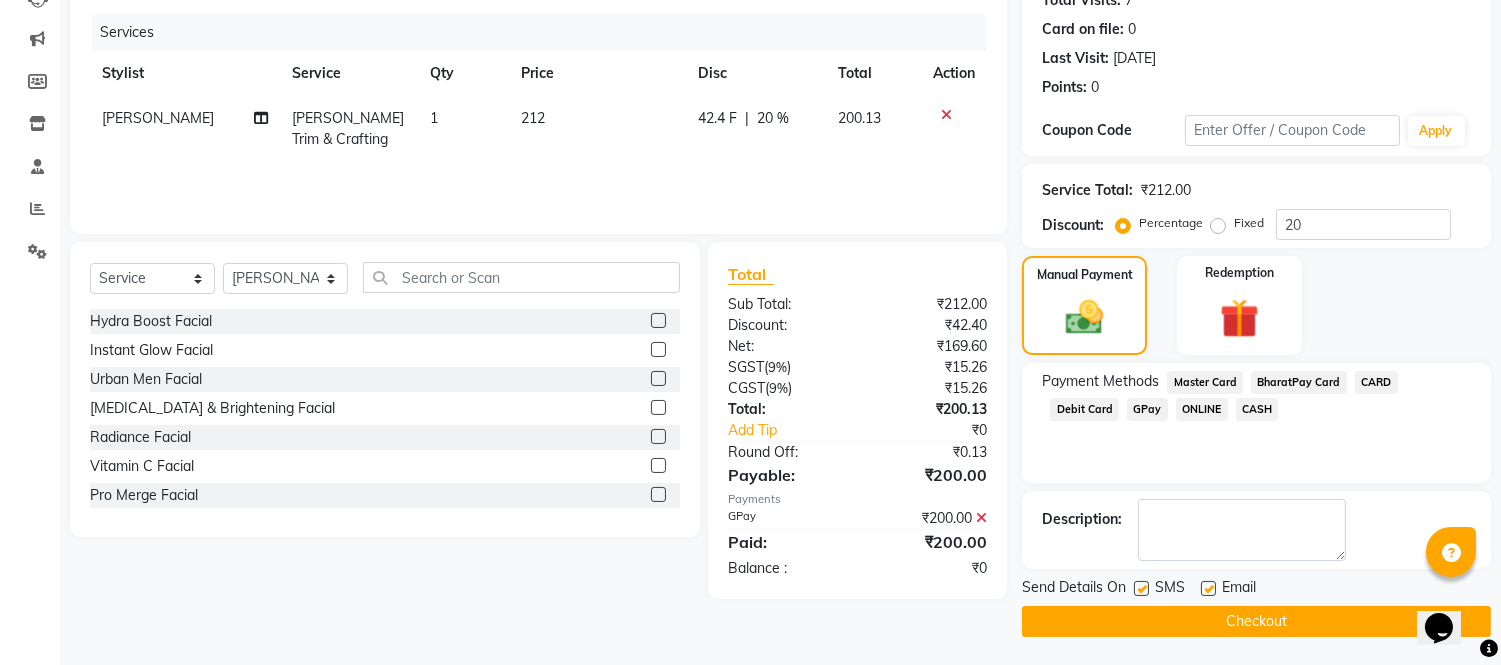 click 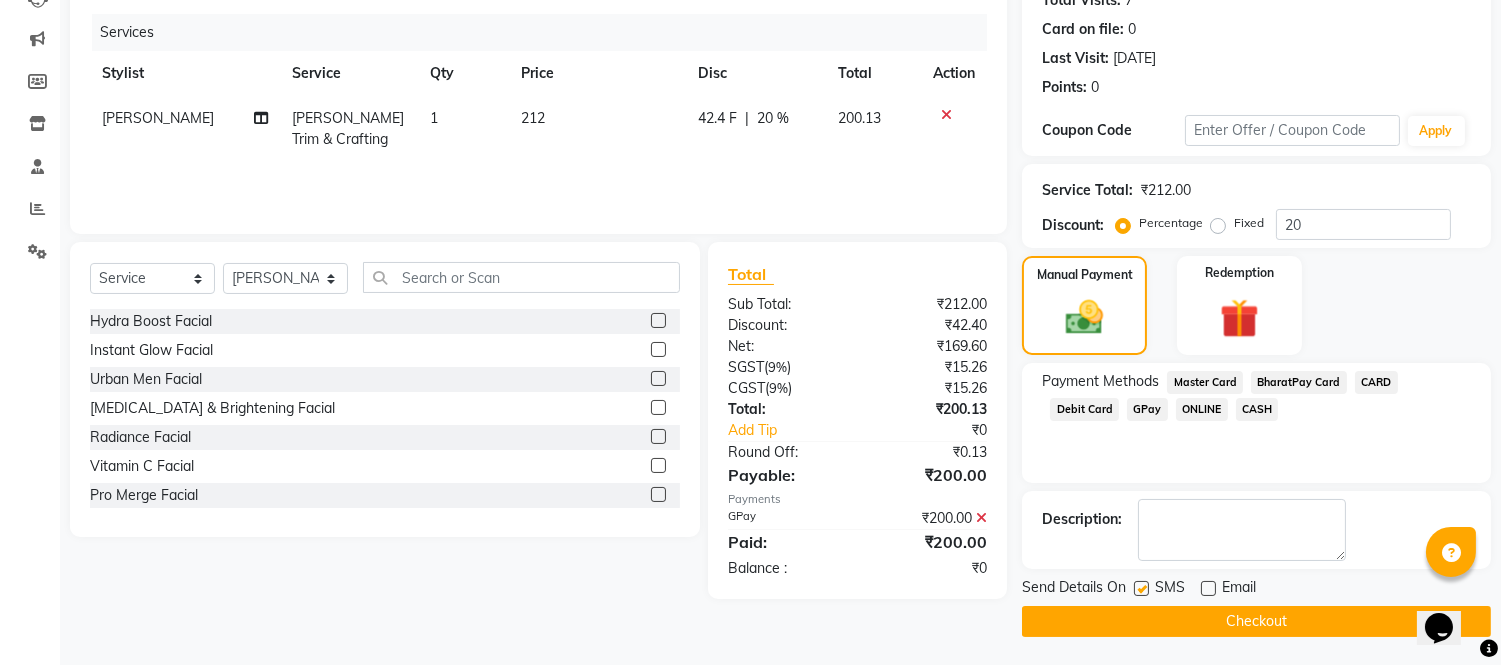click on "Checkout" 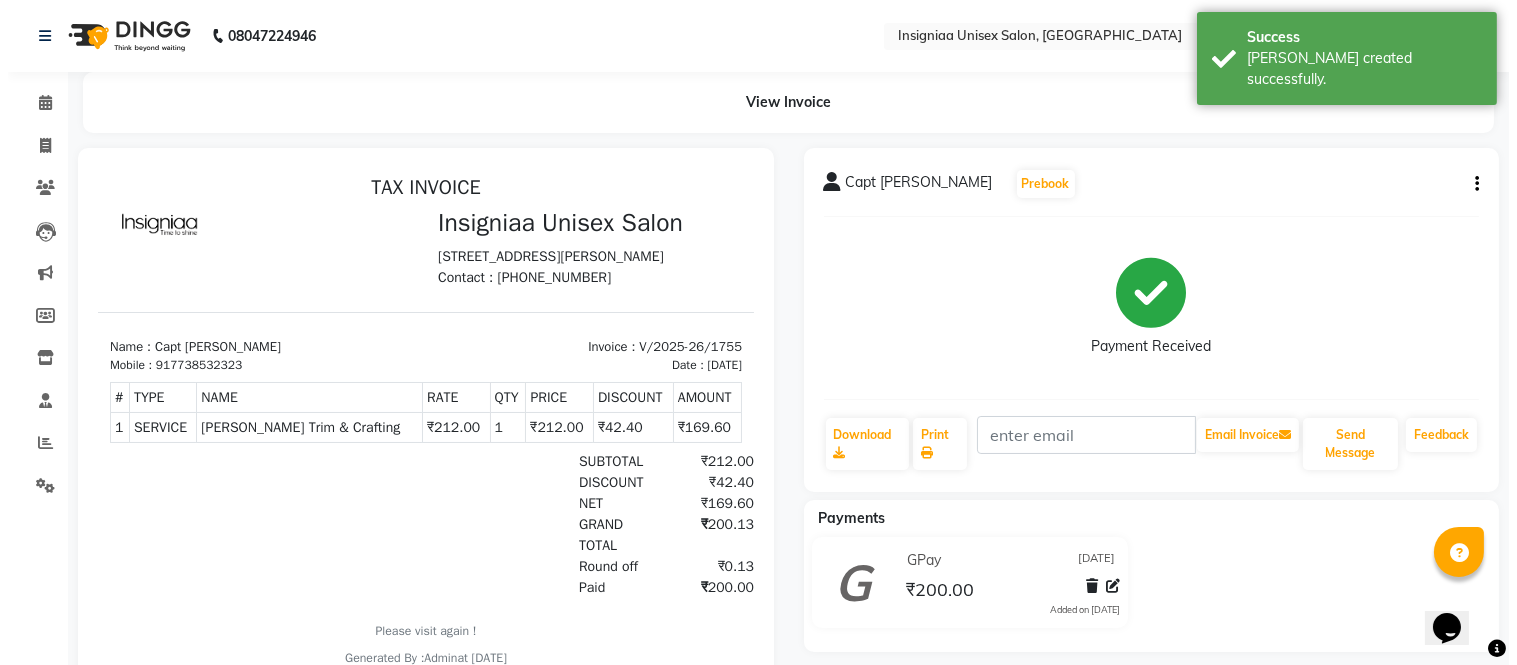 scroll, scrollTop: 0, scrollLeft: 0, axis: both 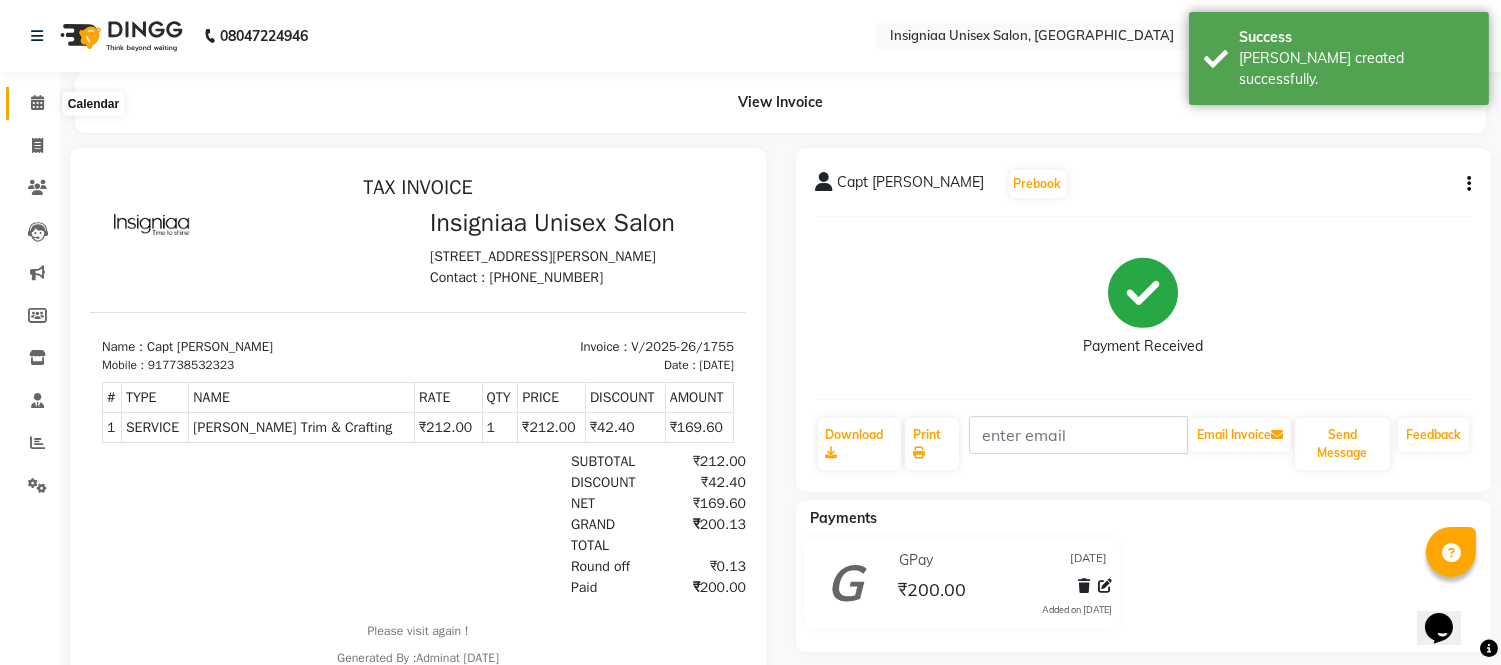 click 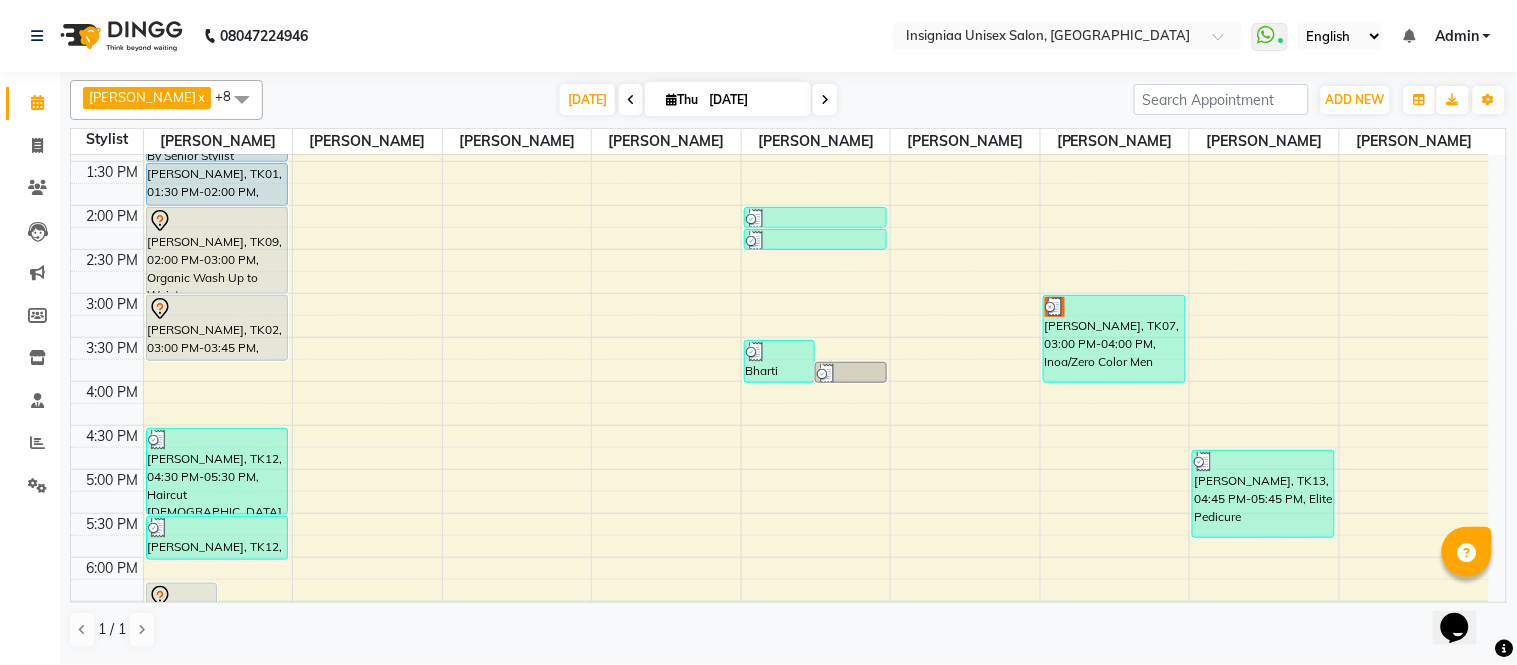 scroll, scrollTop: 280, scrollLeft: 0, axis: vertical 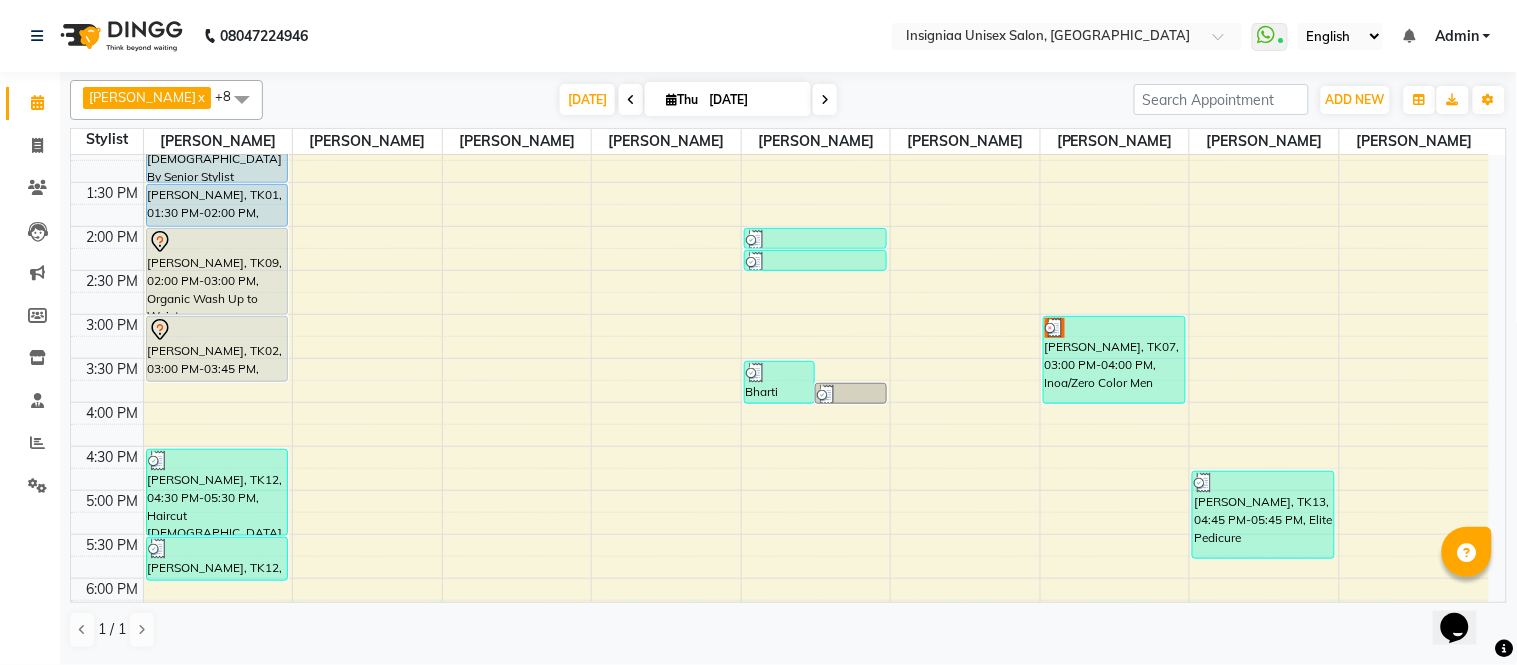 click at bounding box center (825, 99) 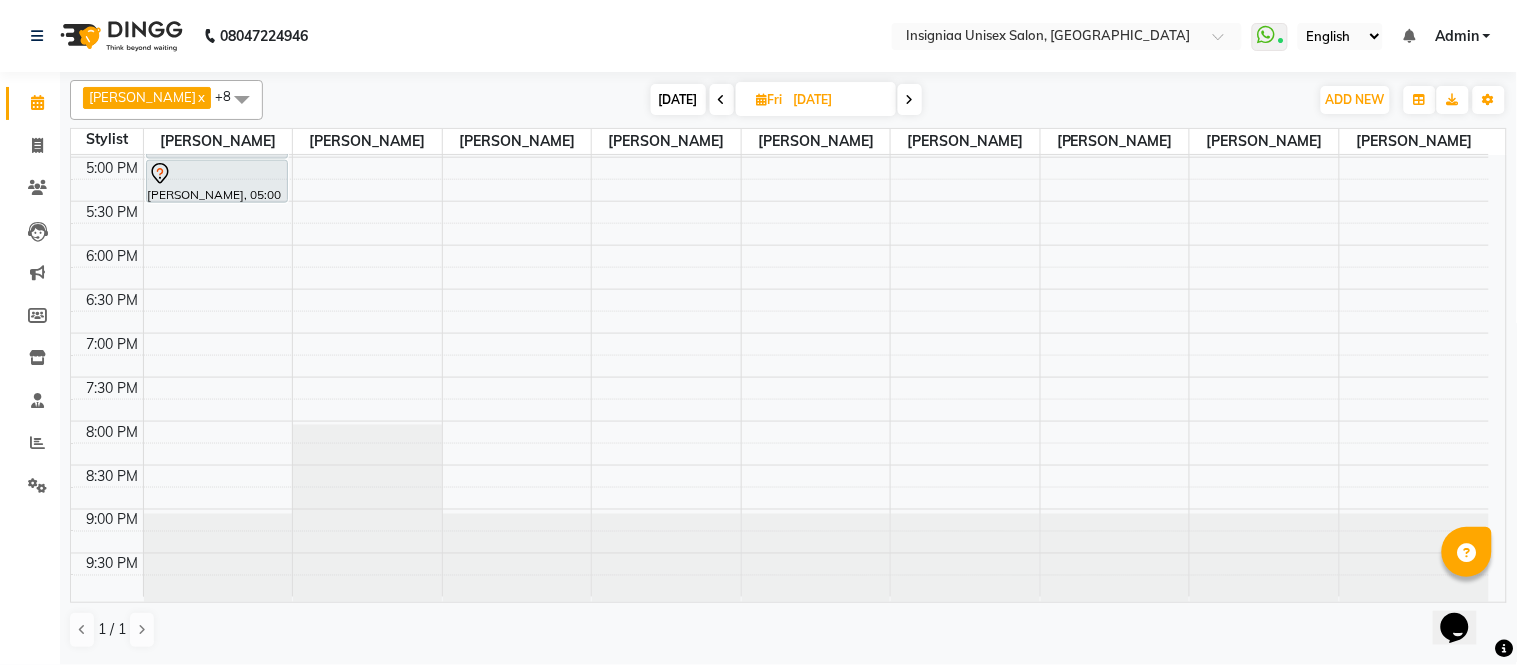 click at bounding box center [722, 100] 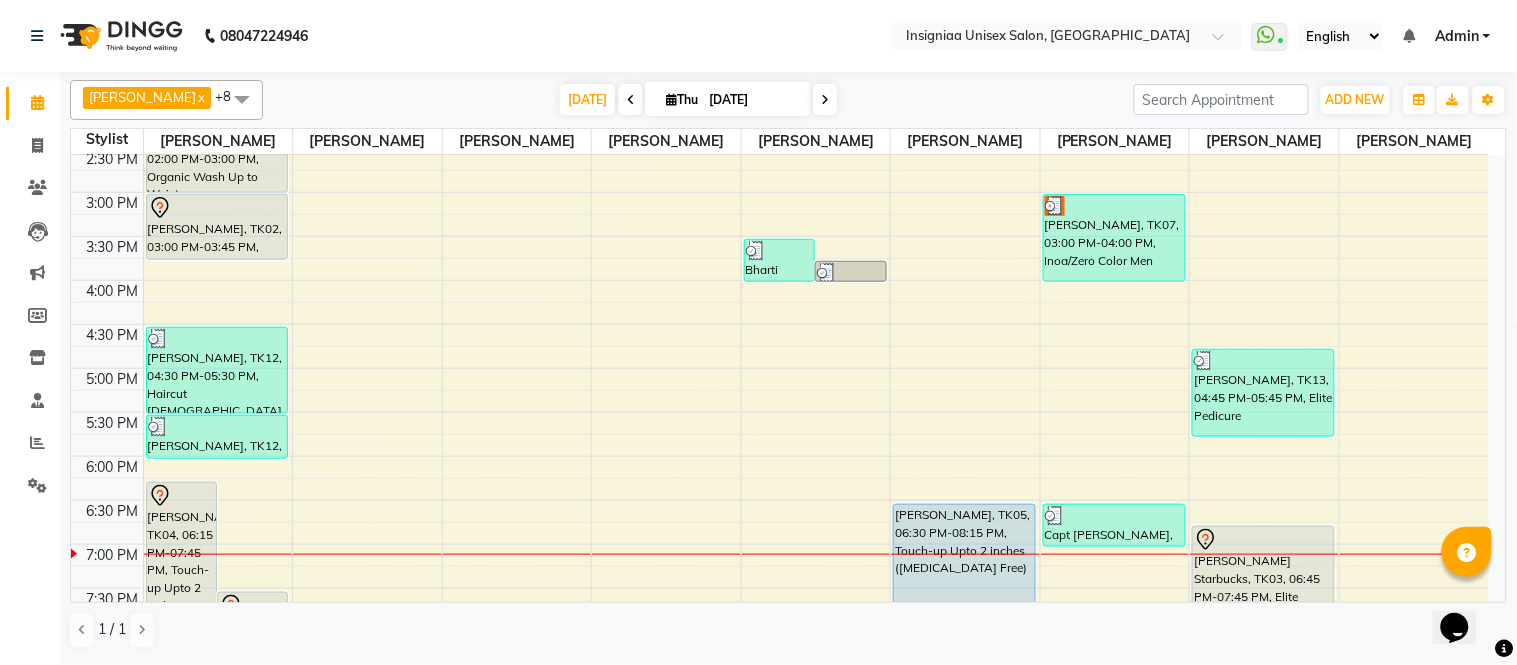 scroll, scrollTop: 613, scrollLeft: 0, axis: vertical 